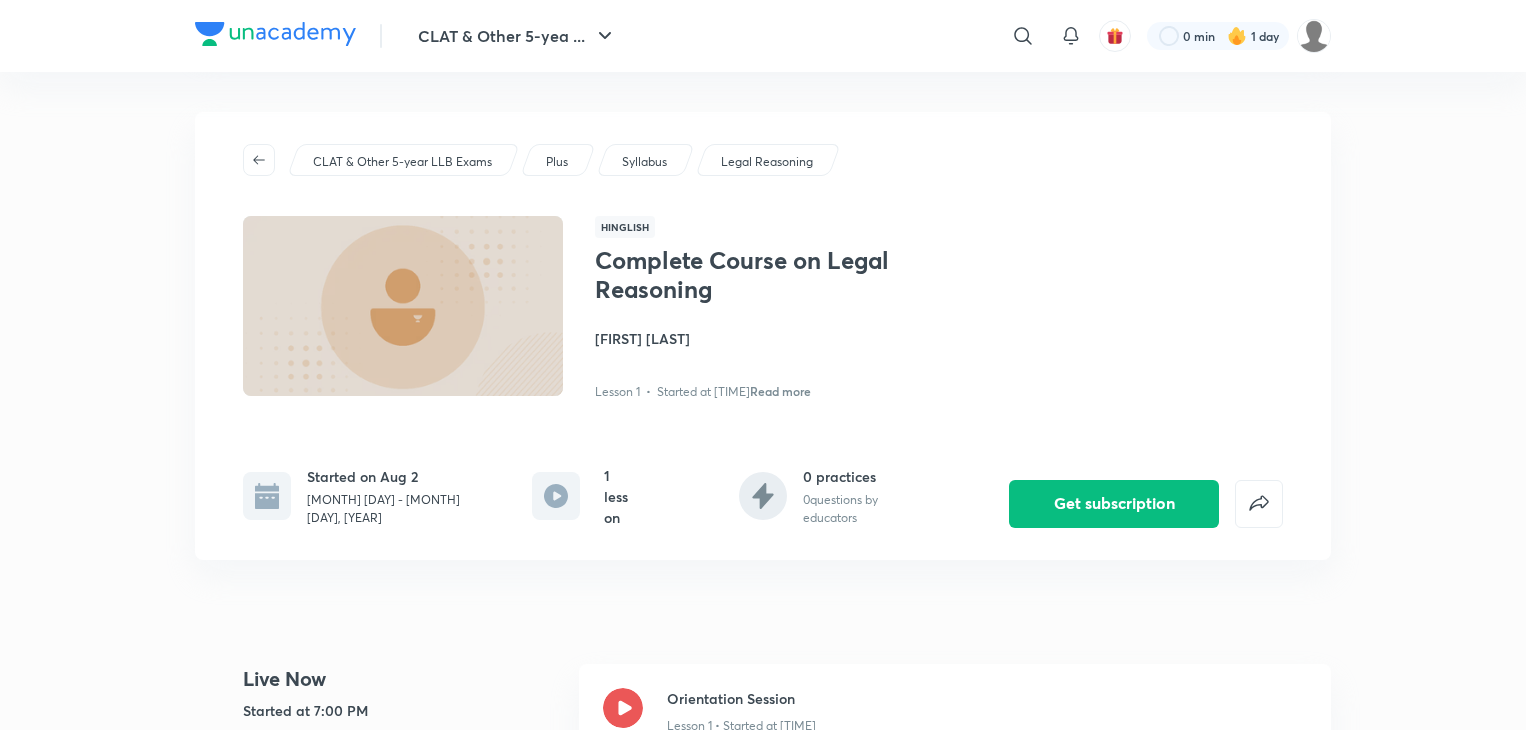 scroll, scrollTop: 0, scrollLeft: 0, axis: both 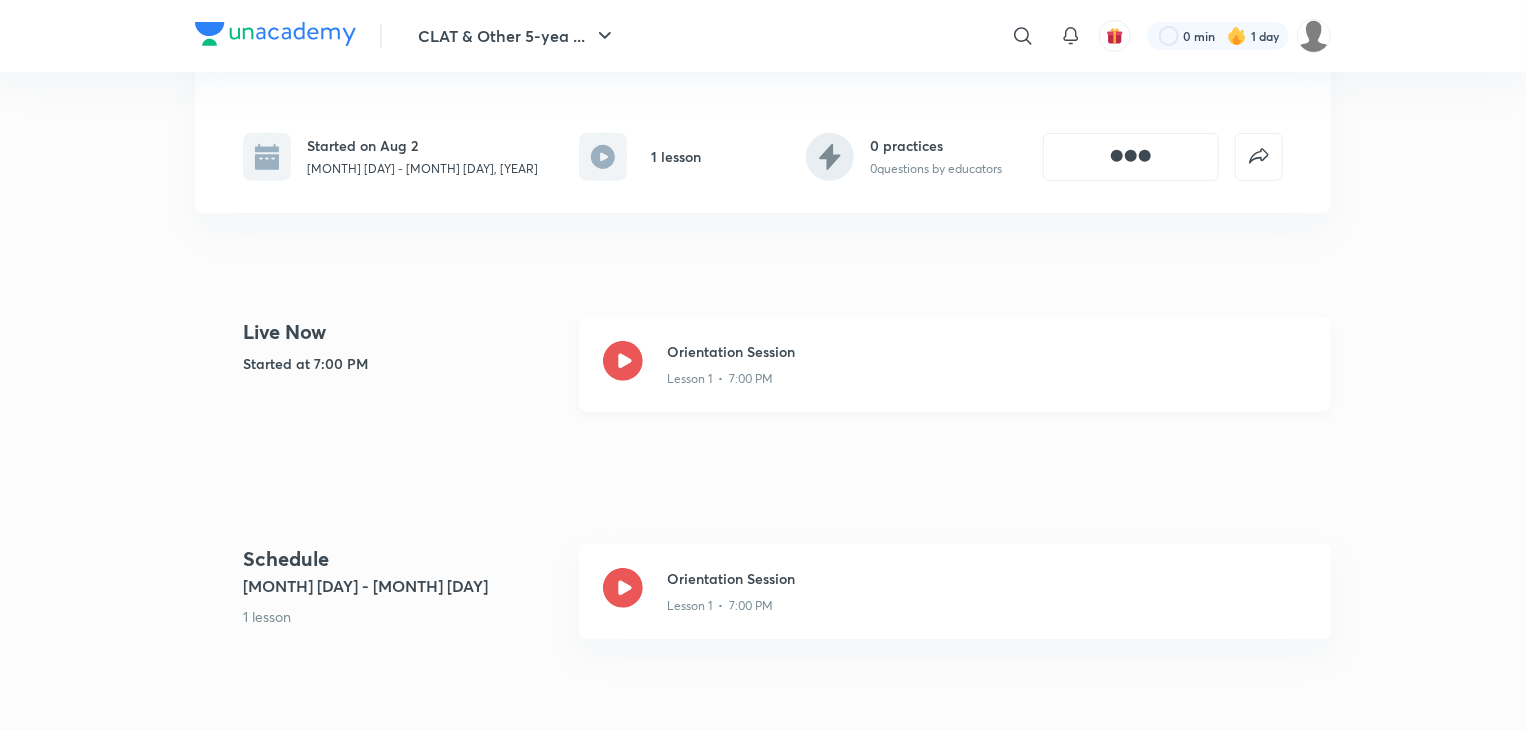 click on "Orientation Session" at bounding box center (987, 351) 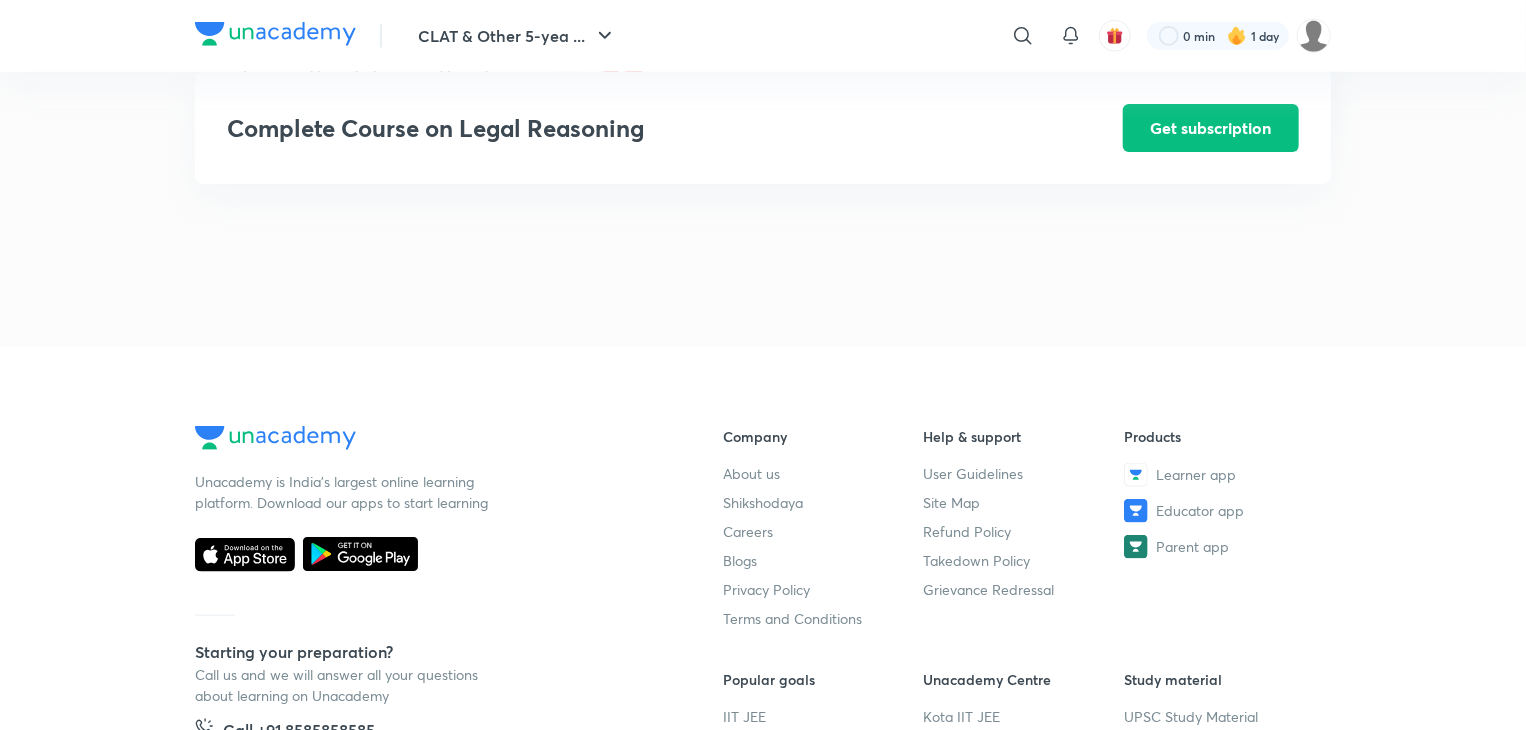 scroll, scrollTop: 942, scrollLeft: 0, axis: vertical 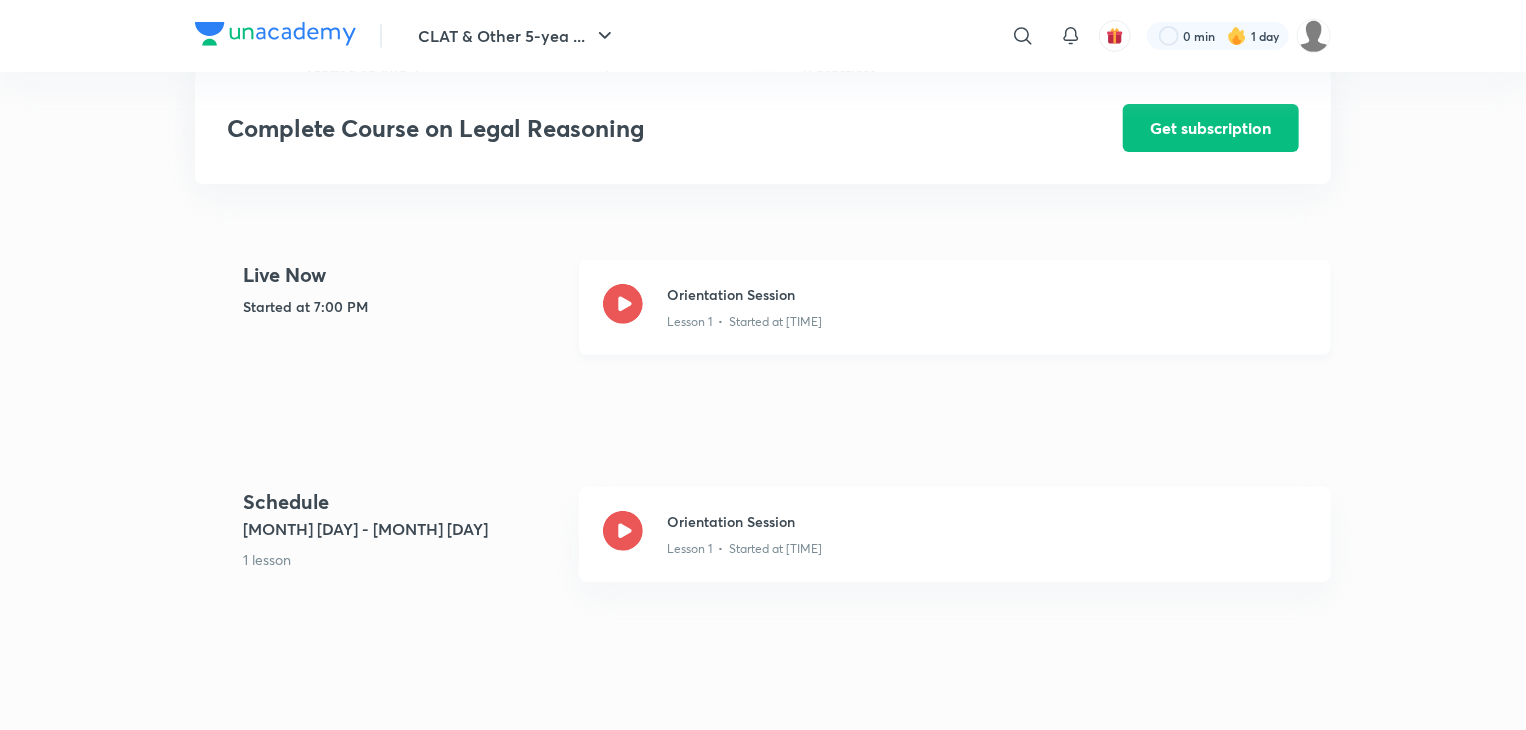 click on "Orientation Session" at bounding box center [987, 294] 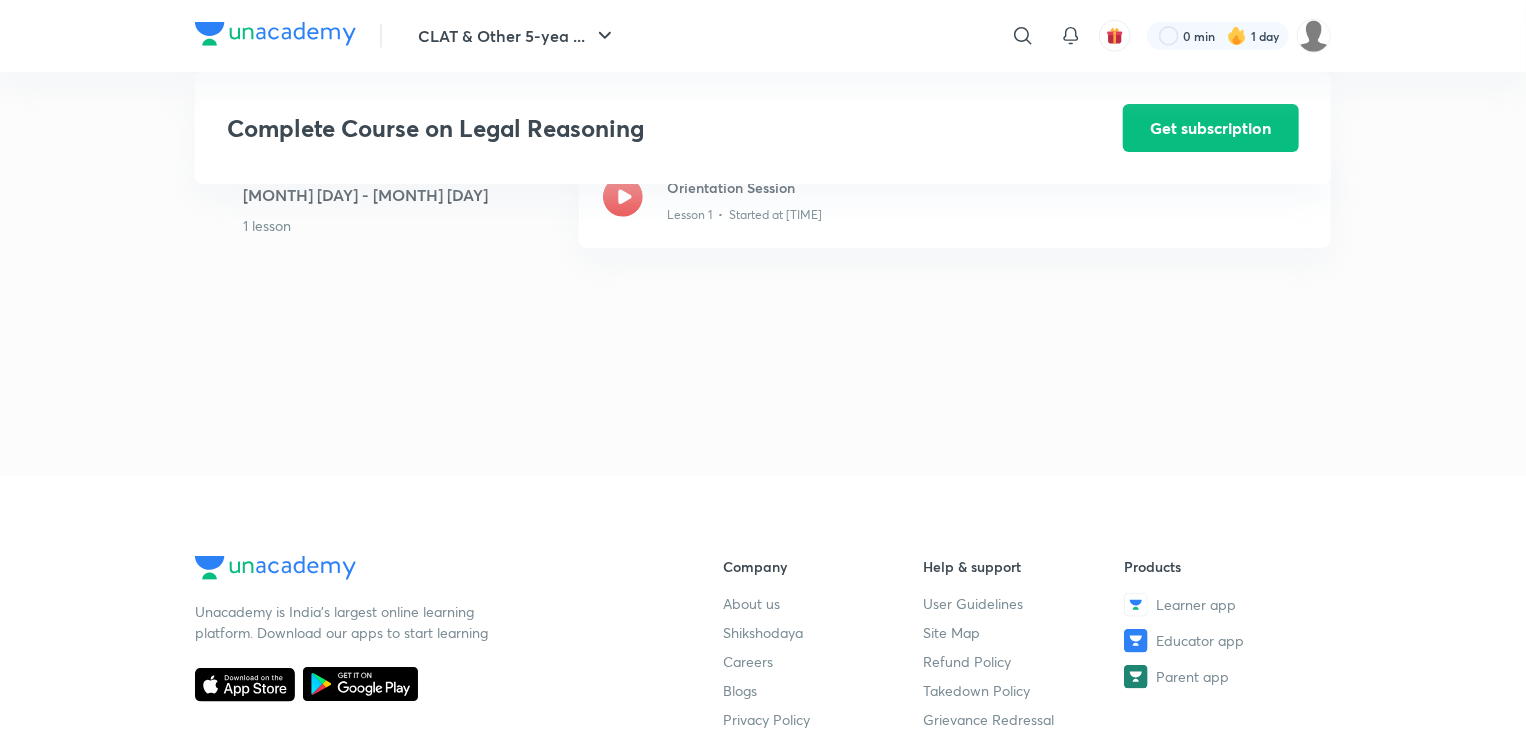 scroll, scrollTop: 780, scrollLeft: 0, axis: vertical 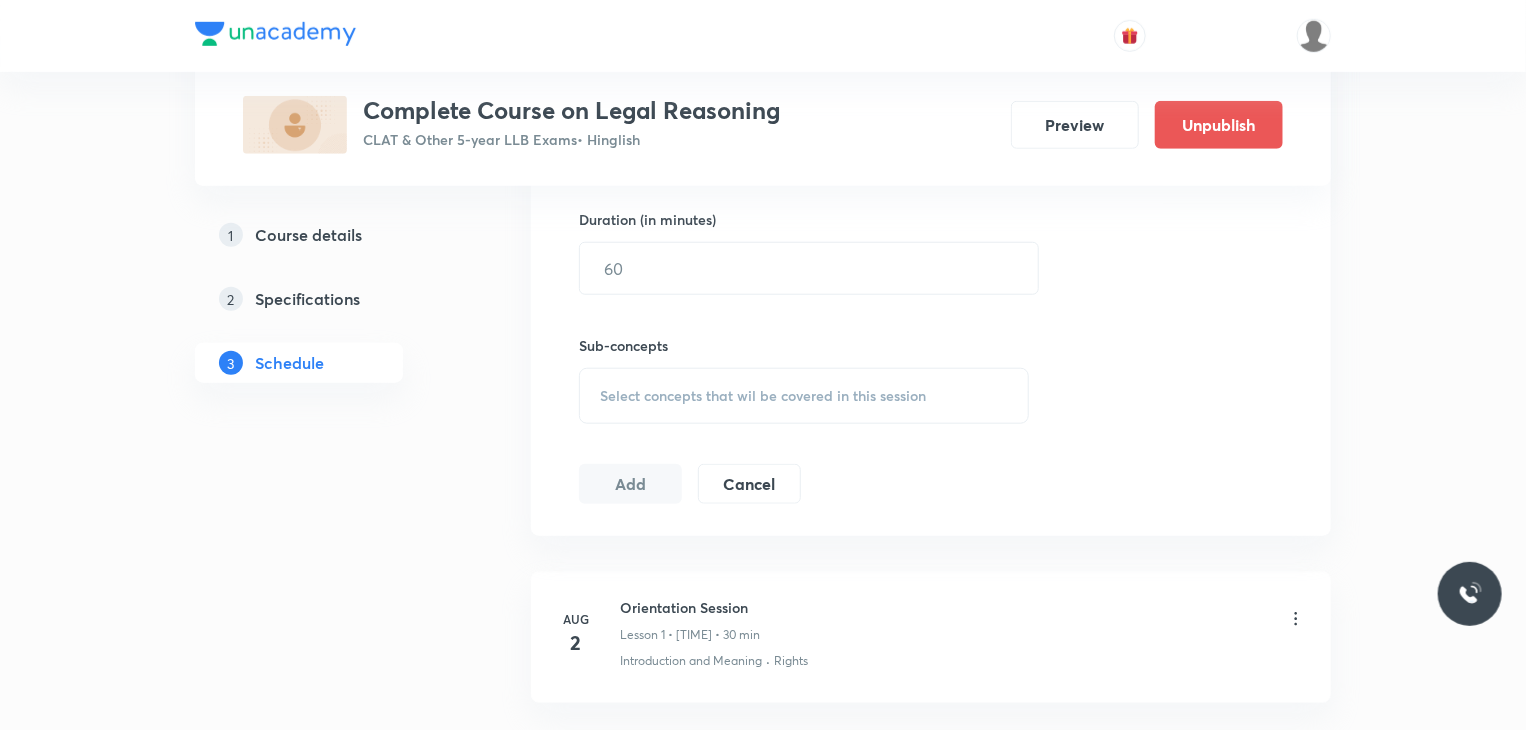 click on "Session  2 Live class Quiz Recorded classes Session title 0/99 ​ Schedule for [DATE], [TIME] ​ Duration (in minutes) ​ Sub-concepts Select concepts that wil be covered in this session Add Cancel" at bounding box center (931, 163) 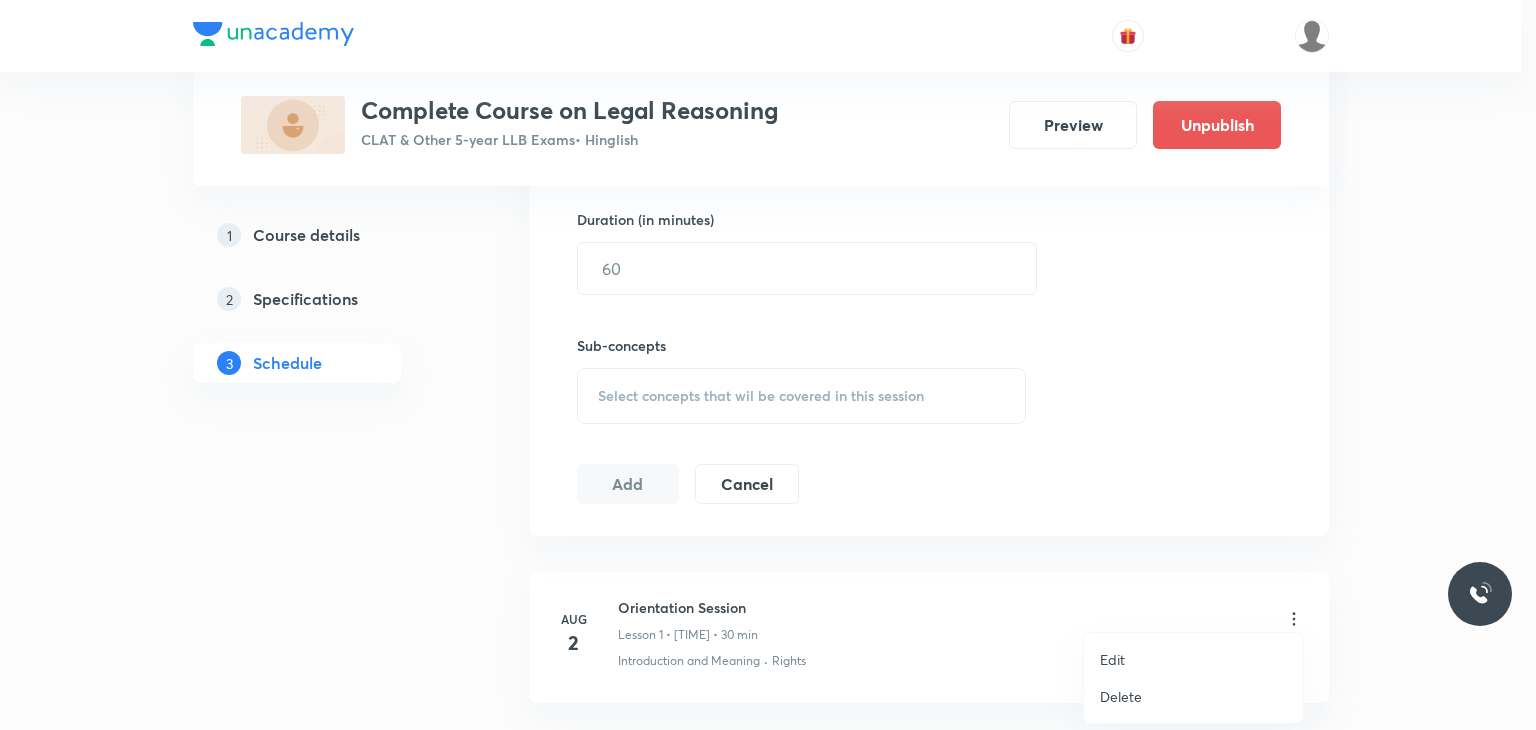 click on "Edit" at bounding box center [1193, 659] 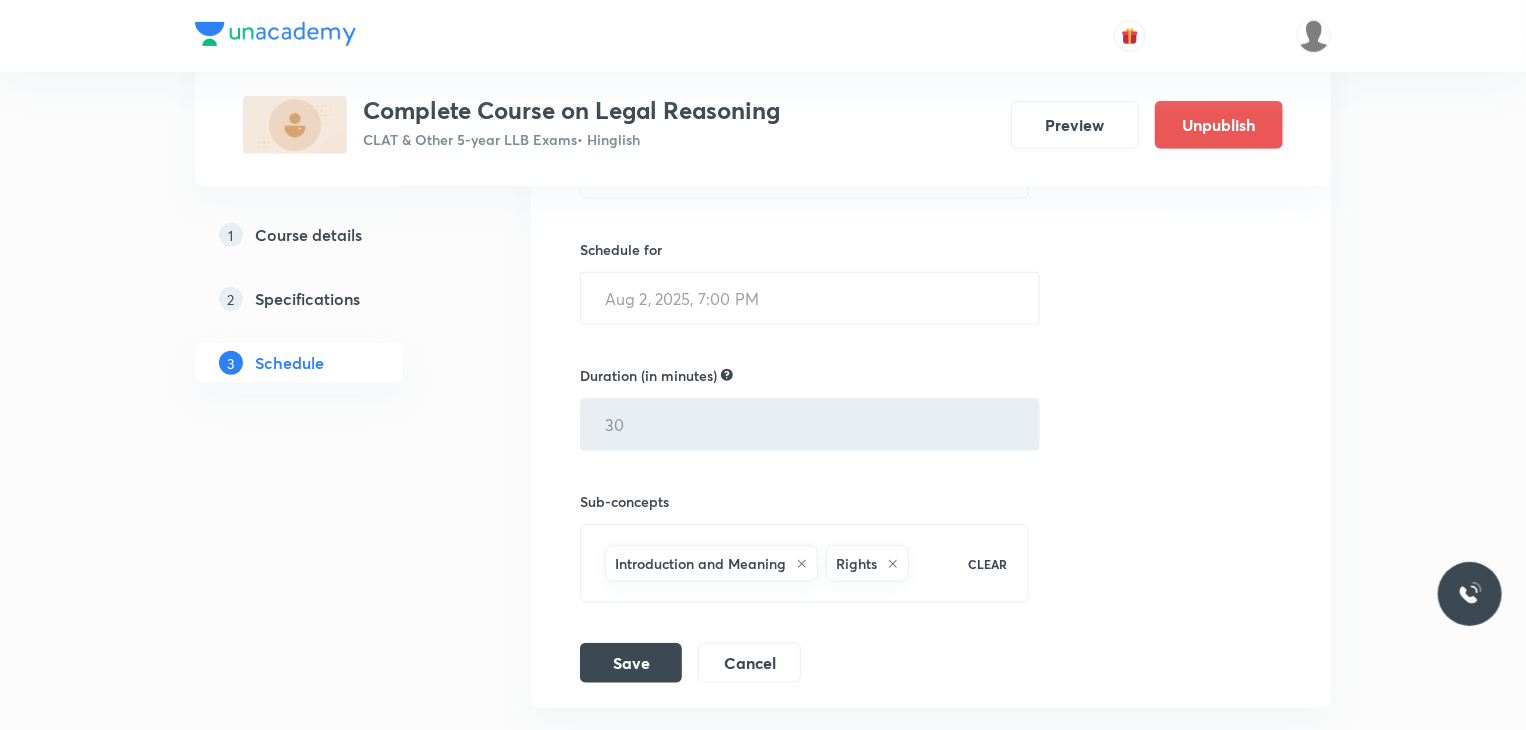 scroll, scrollTop: 586, scrollLeft: 0, axis: vertical 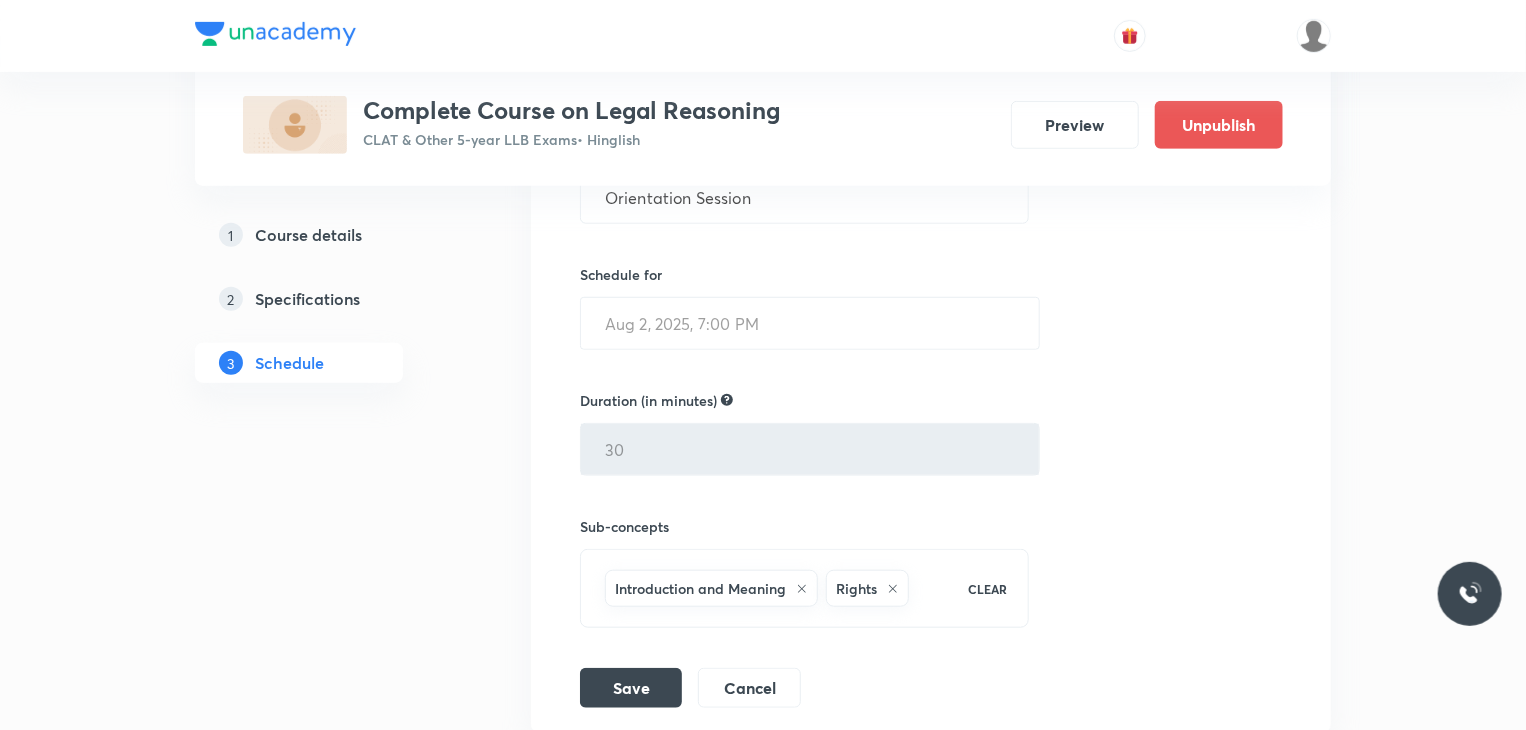 click on "Orientation Session Lesson 1 Introduction and Meaning · Rights Session  1 Live class Session title 19/99 Orientation Session ​ Schedule for [DATE], [TIME] ​ Duration (in minutes) 30 ​ Sub-concepts Introduction and Meaning Rights CLEAR Save Cancel" at bounding box center [931, 357] 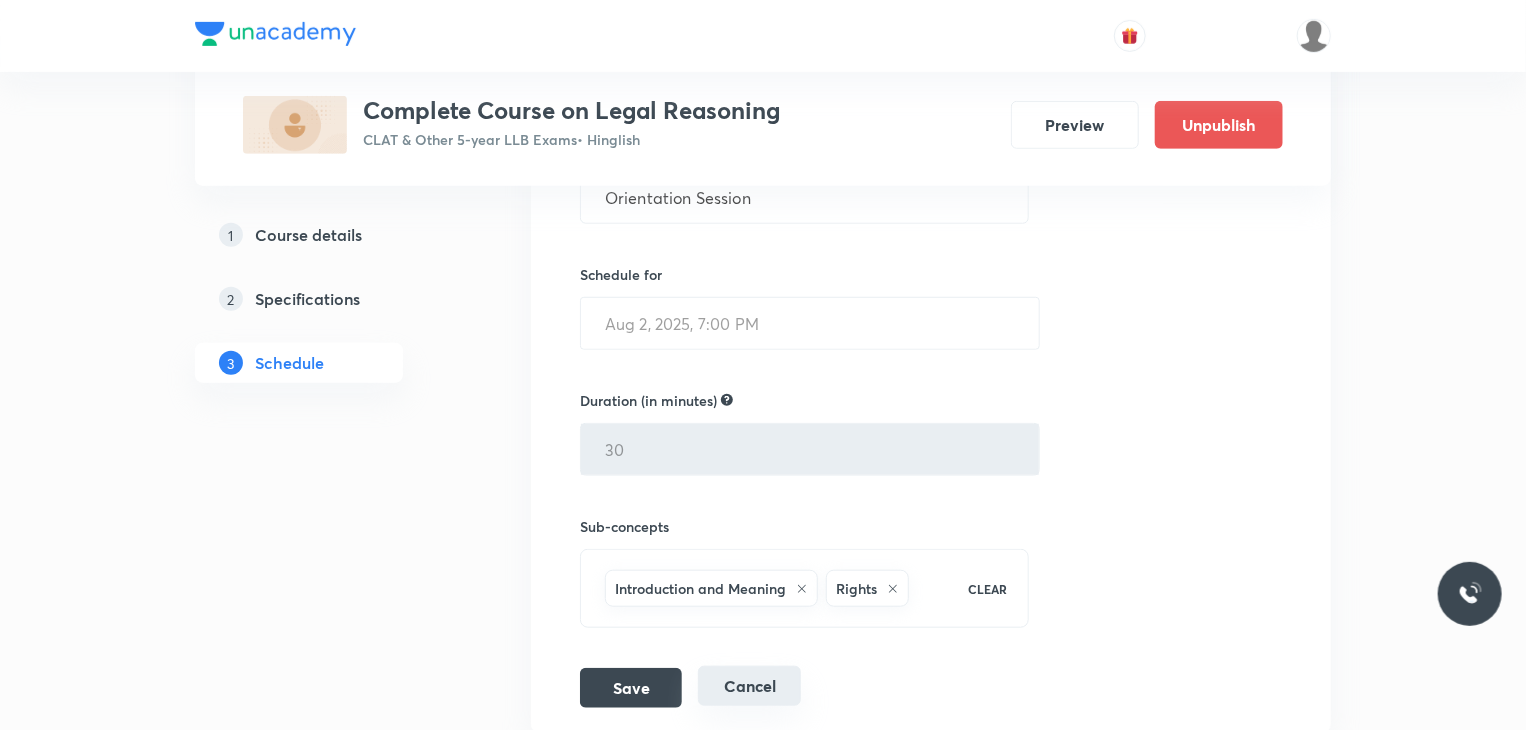 click on "Cancel" at bounding box center [749, 686] 